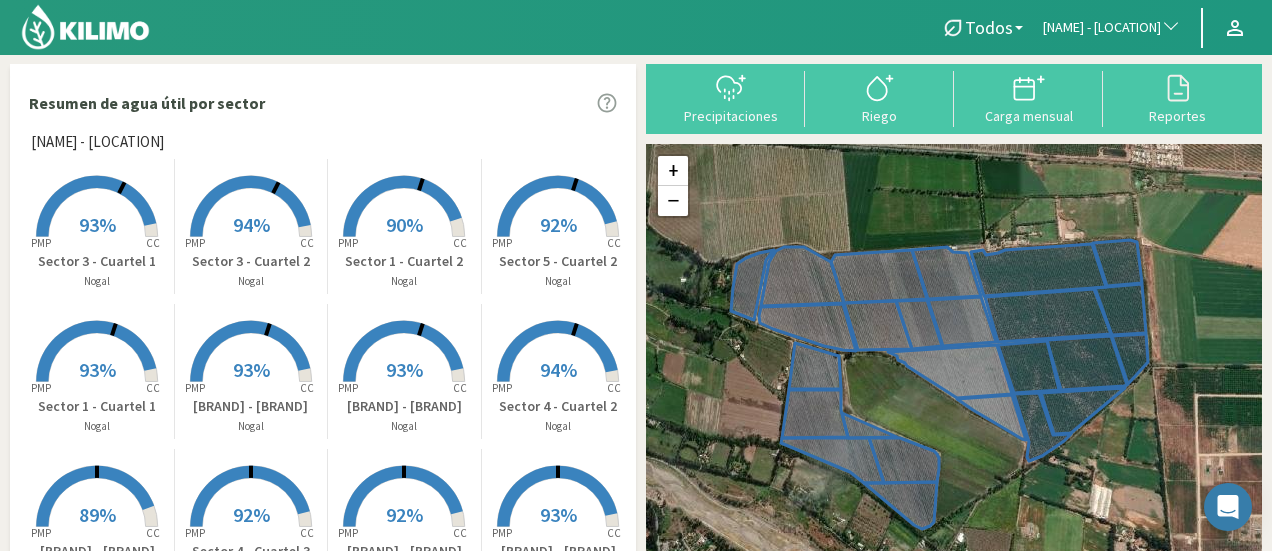 click on "[NAME] - [LOCATION]" 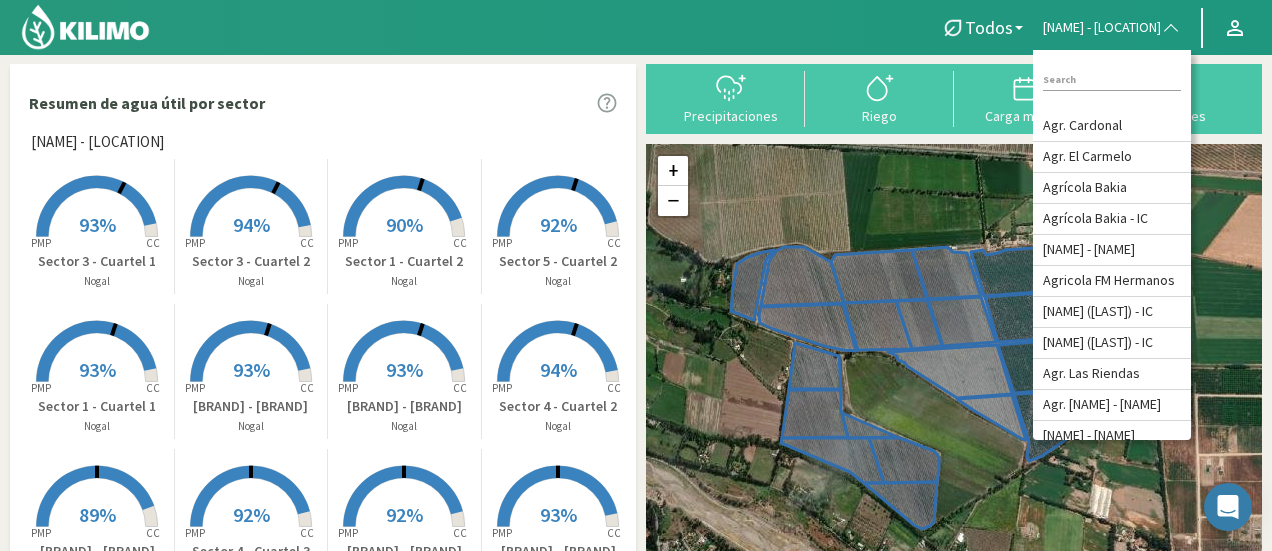 click at bounding box center (1112, 80) 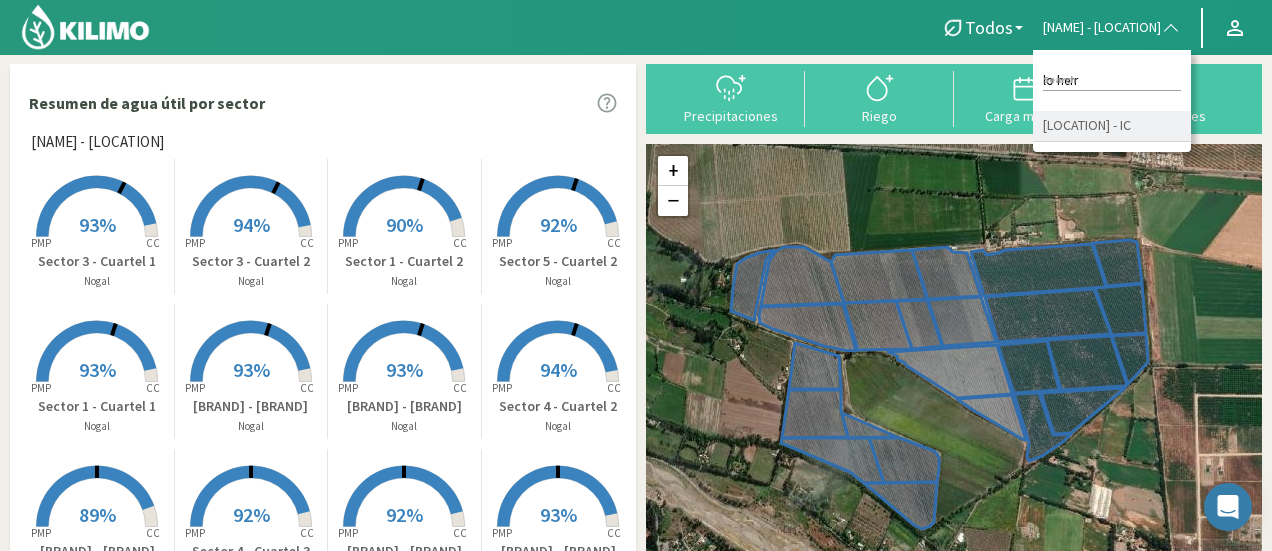 type on "lo herr" 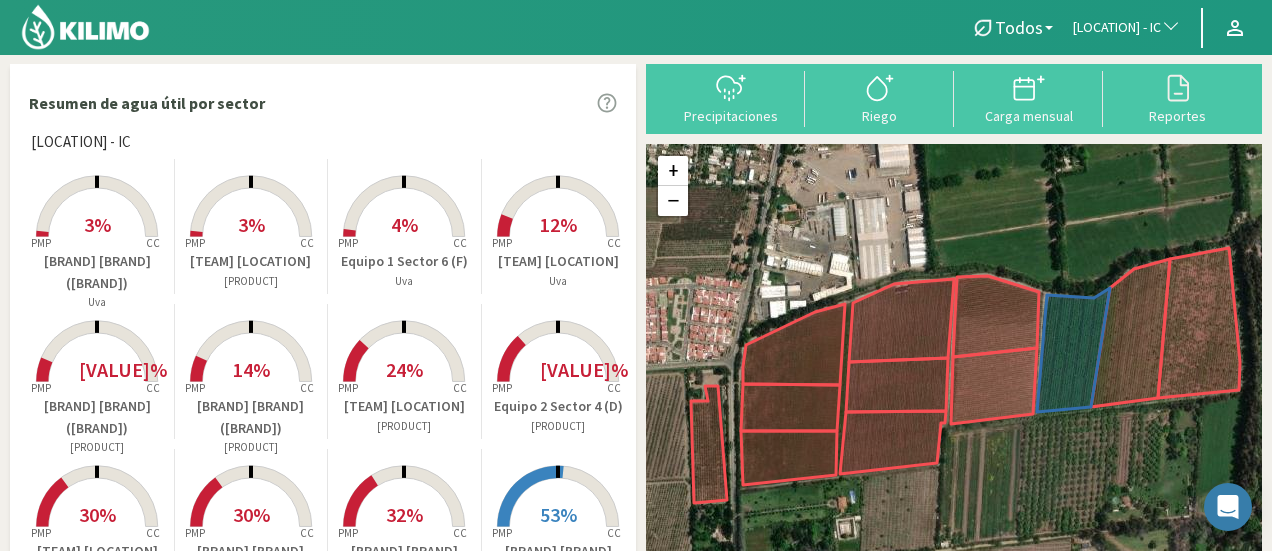 scroll, scrollTop: 17, scrollLeft: 0, axis: vertical 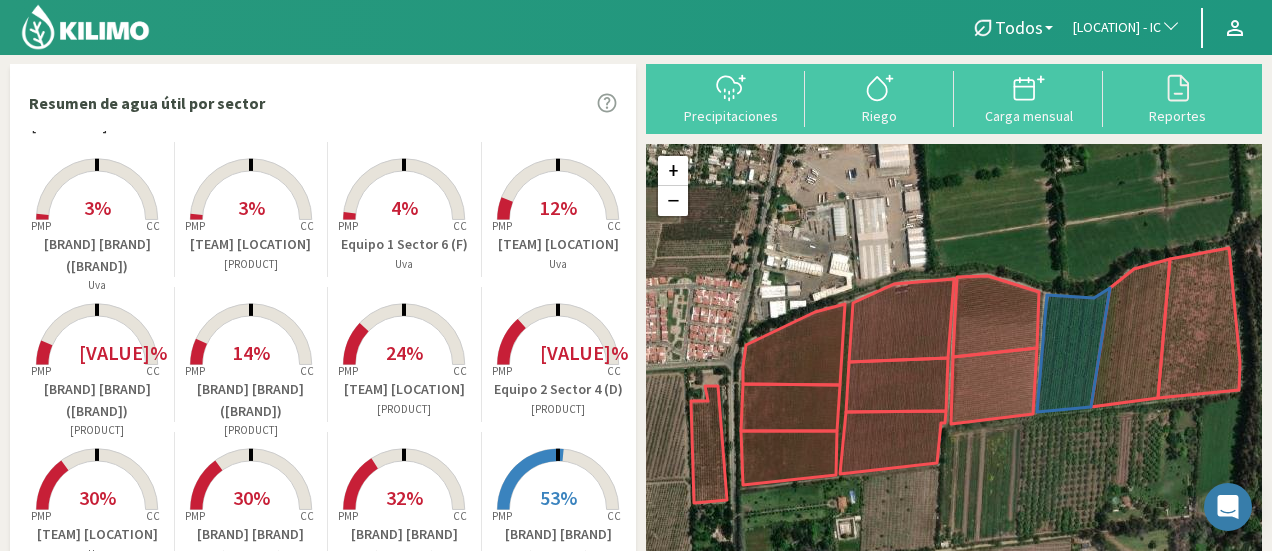 click 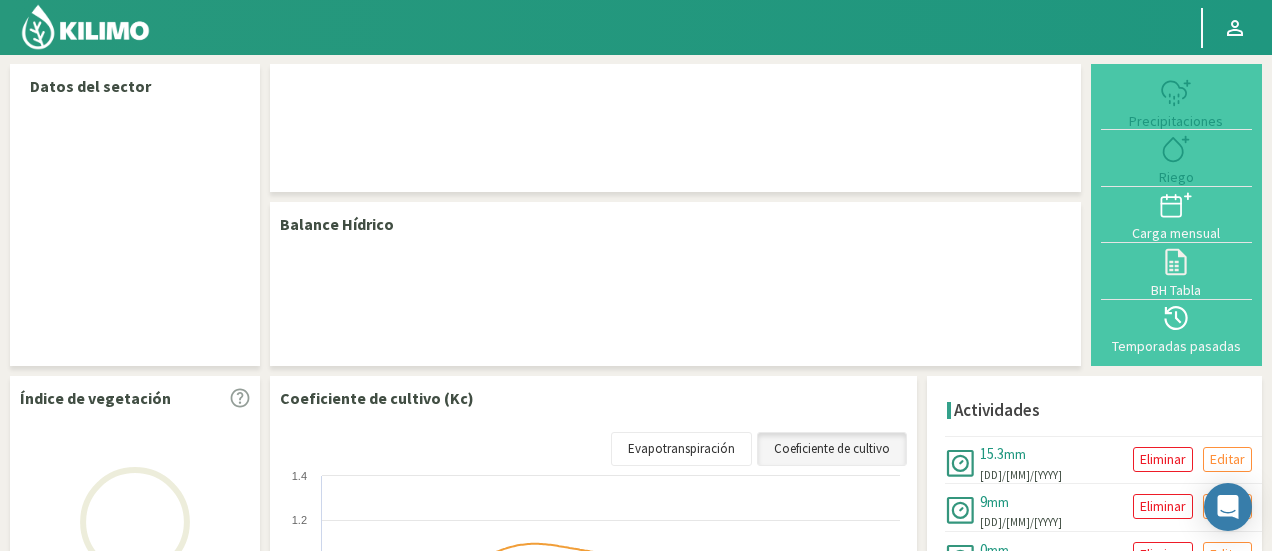 select on "[NUMBER]: Object" 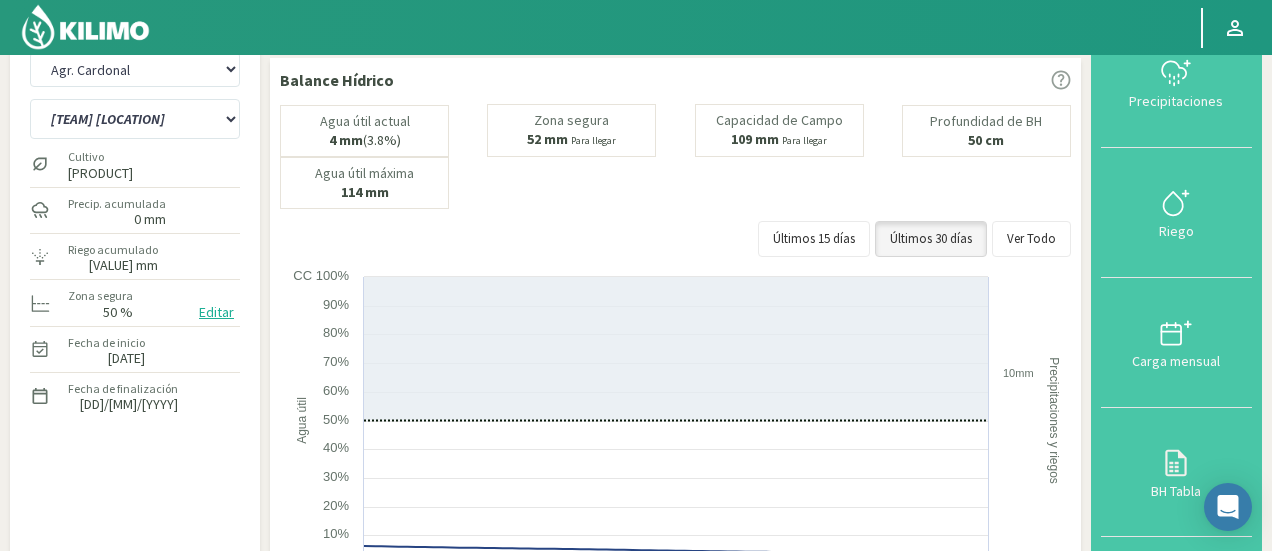 scroll, scrollTop: 45, scrollLeft: 0, axis: vertical 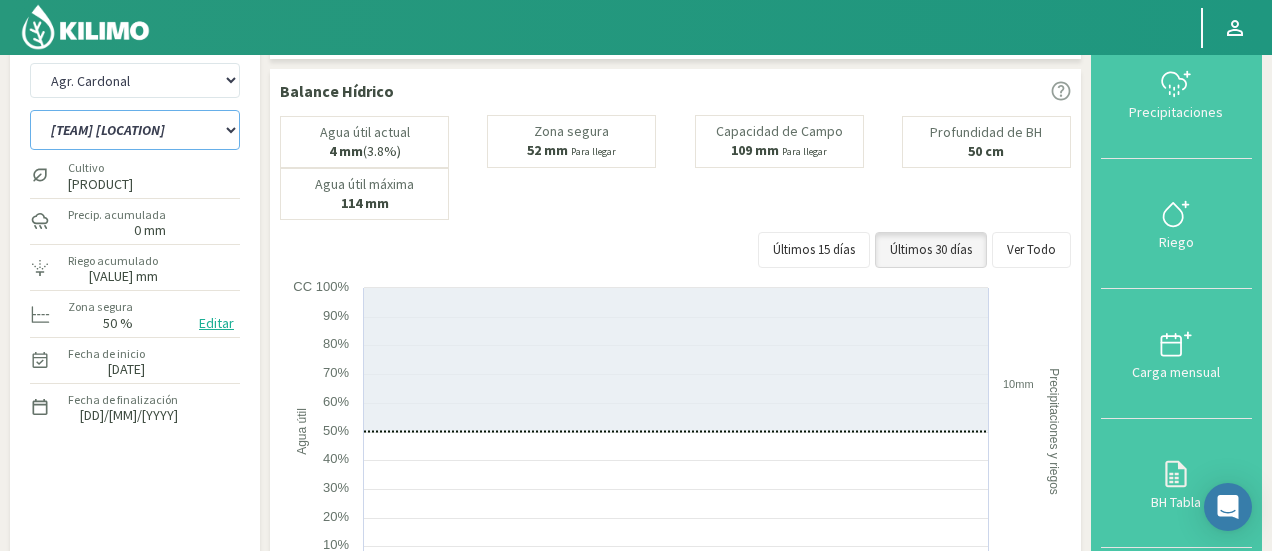 click on "[TEAM] [LOCATION]   [TEAM] [LOCATION]   [TEAM] [LOCATION]   [TEAM] [LOCATION]   [TEAM] [LOCATION]   [TEAM] [LOCATION]   [TEAM] [LOCATION]   [TEAM] [LOCATION]   [TEAM] [LOCATION]   [TEAM] [LOCATION]   [TEAM] [LOCATION]   [TEAM] [LOCATION]" 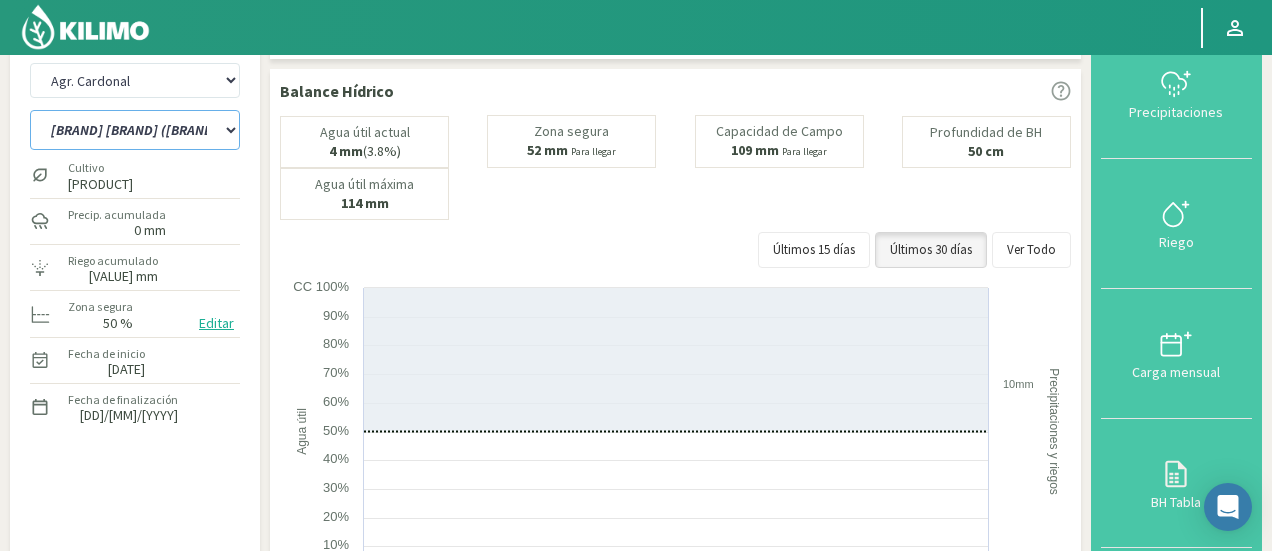 click on "[TEAM] [LOCATION]   [TEAM] [LOCATION]   [TEAM] [LOCATION]   [TEAM] [LOCATION]   [TEAM] [LOCATION]   [TEAM] [LOCATION]   [TEAM] [LOCATION]   [TEAM] [LOCATION]   [TEAM] [LOCATION]   [TEAM] [LOCATION]   [TEAM] [LOCATION]   [TEAM] [LOCATION]" 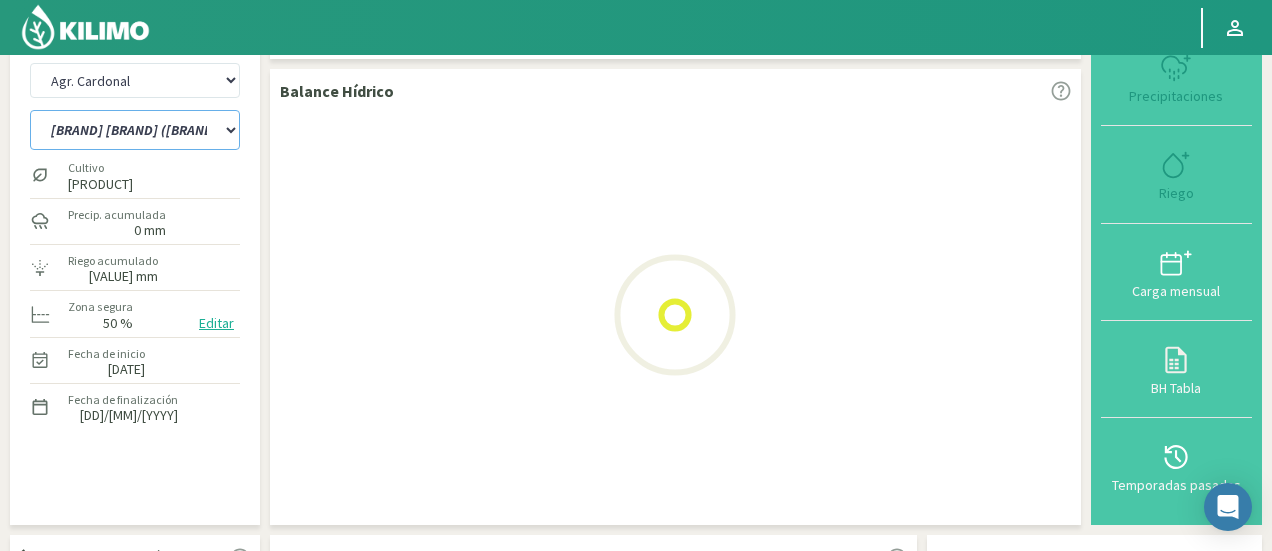 select on "8: Object" 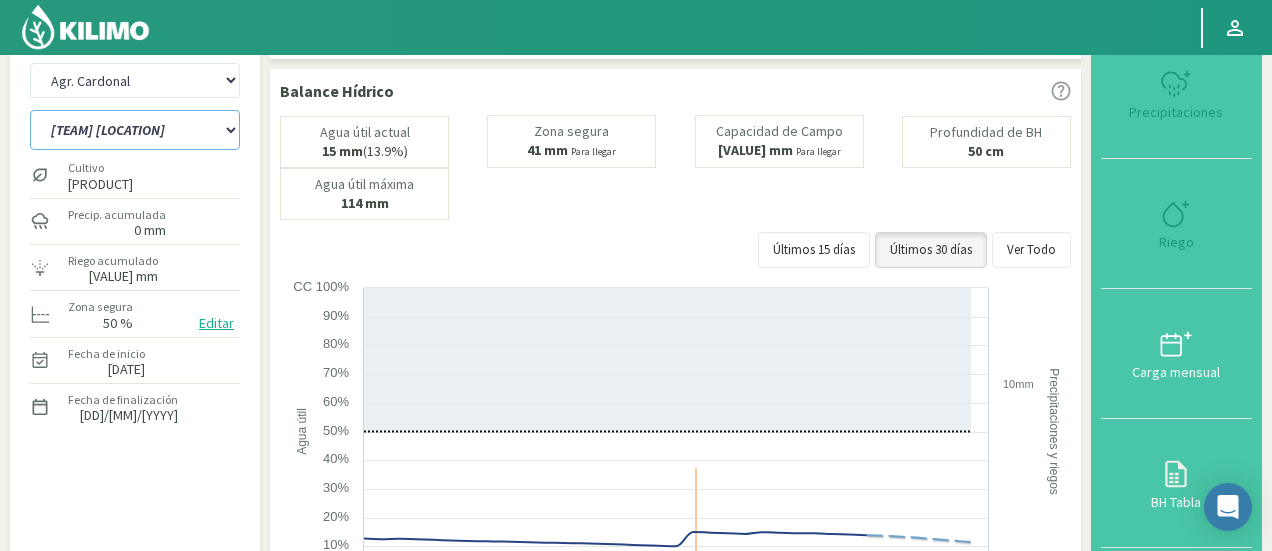 select on "[NUMBER]: Object" 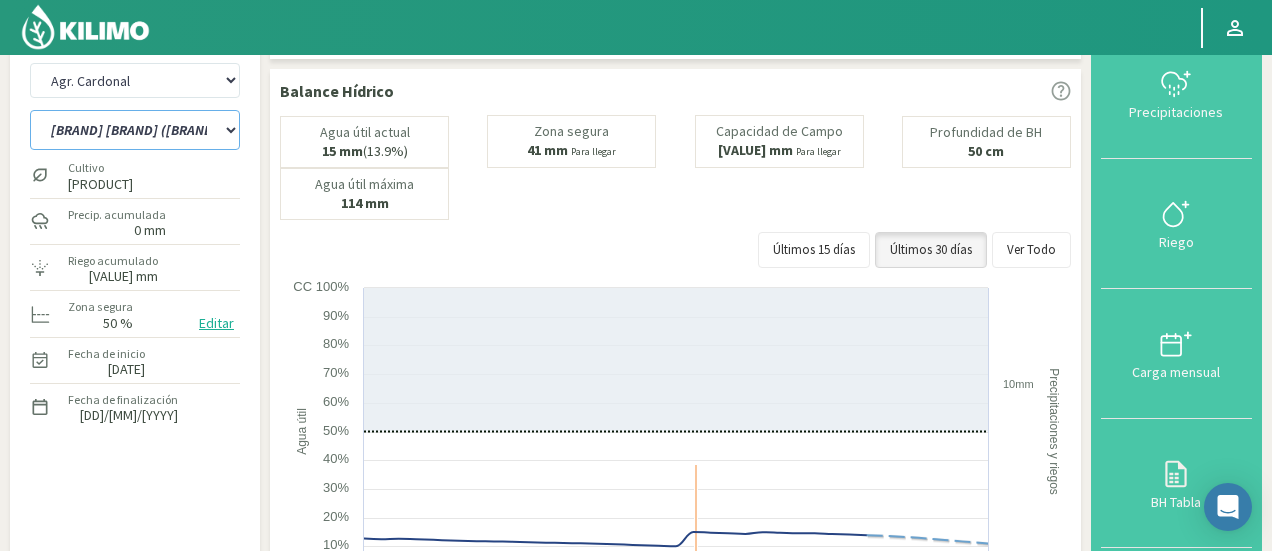 click on "[TEAM] [LOCATION]   [TEAM] [LOCATION]   [TEAM] [LOCATION]   [TEAM] [LOCATION]   [TEAM] [LOCATION]   [TEAM] [LOCATION]   [TEAM] [LOCATION]   [TEAM] [LOCATION]   [TEAM] [LOCATION]   [TEAM] [LOCATION]   [TEAM] [LOCATION]   [TEAM] [LOCATION]" 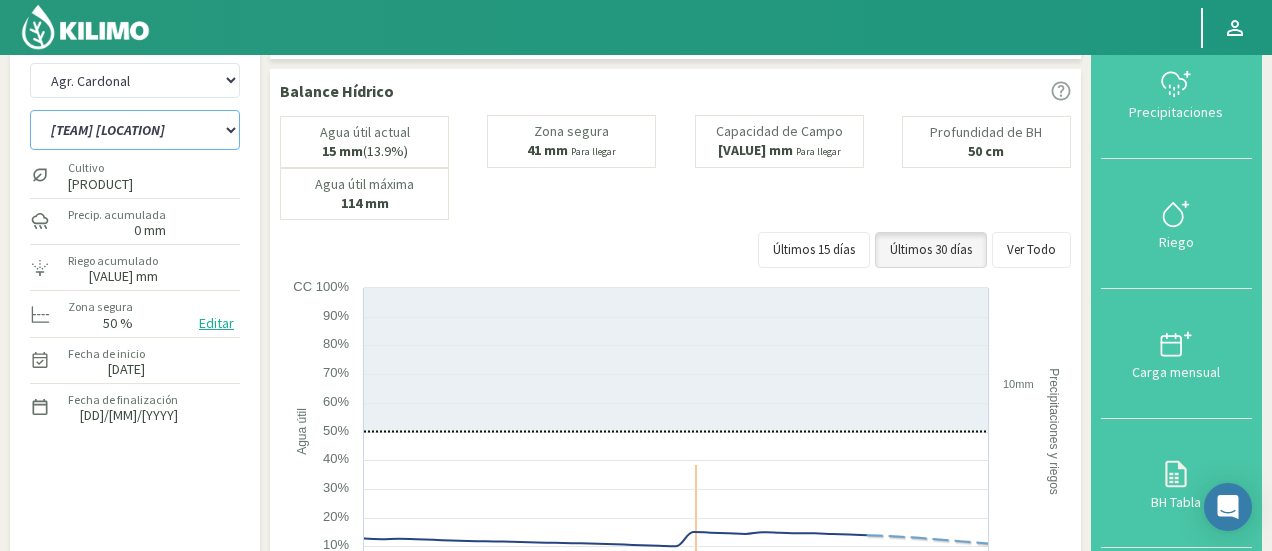 click on "[TEAM] [LOCATION]   [TEAM] [LOCATION]   [TEAM] [LOCATION]   [TEAM] [LOCATION]   [TEAM] [LOCATION]   [TEAM] [LOCATION]   [TEAM] [LOCATION]   [TEAM] [LOCATION]   [TEAM] [LOCATION]   [TEAM] [LOCATION]   [TEAM] [LOCATION]   [TEAM] [LOCATION]" 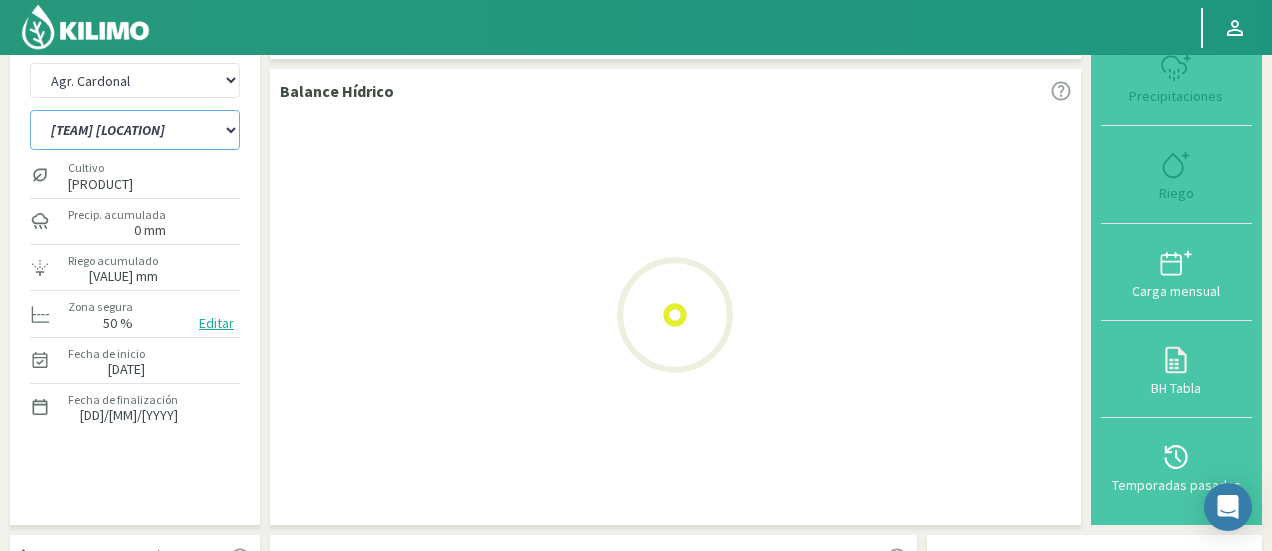 select on "12: Object" 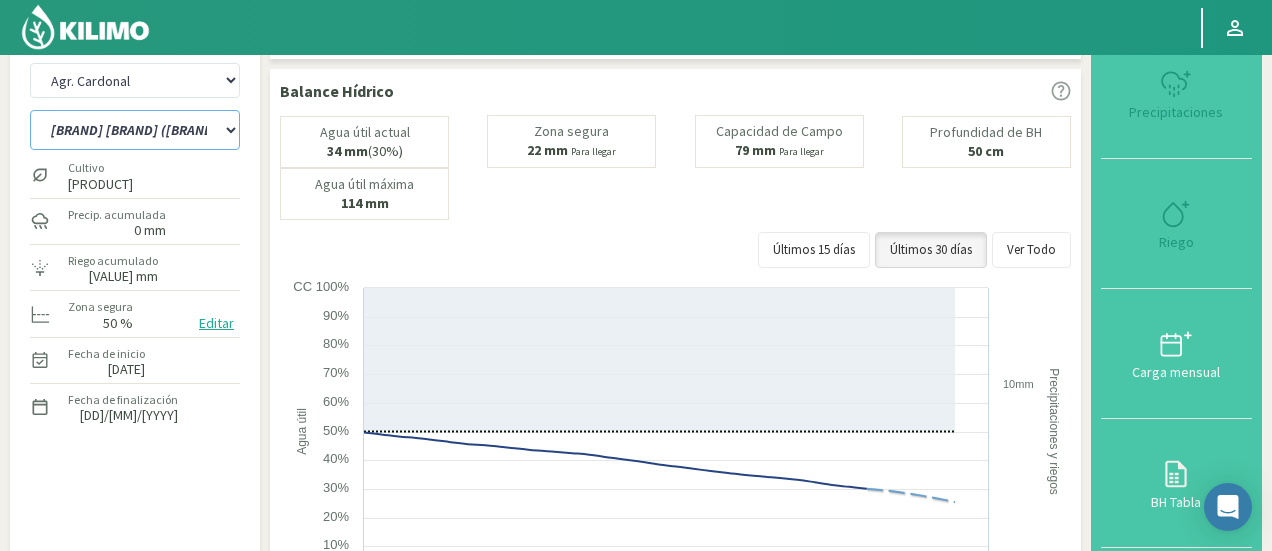 select on "[NUMBER]: Object" 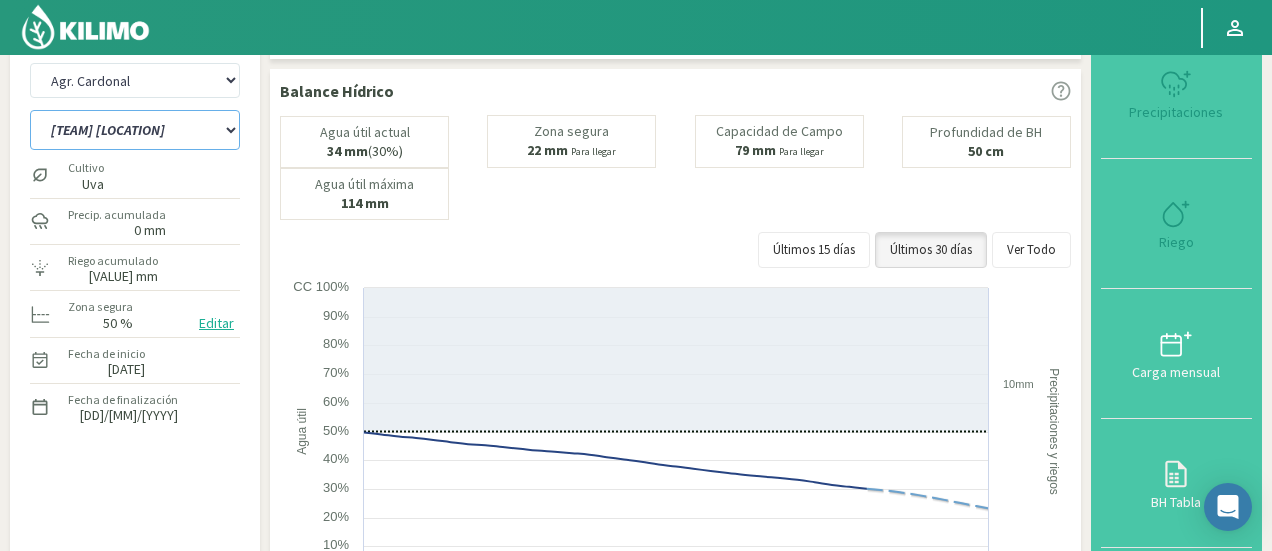 click on "[TEAM] [LOCATION]   [TEAM] [LOCATION]   [TEAM] [LOCATION]   [TEAM] [LOCATION]   [TEAM] [LOCATION]   [TEAM] [LOCATION]   [TEAM] [LOCATION]   [TEAM] [LOCATION]   [TEAM] [LOCATION]   [TEAM] [LOCATION]   [TEAM] [LOCATION]   [TEAM] [LOCATION]" 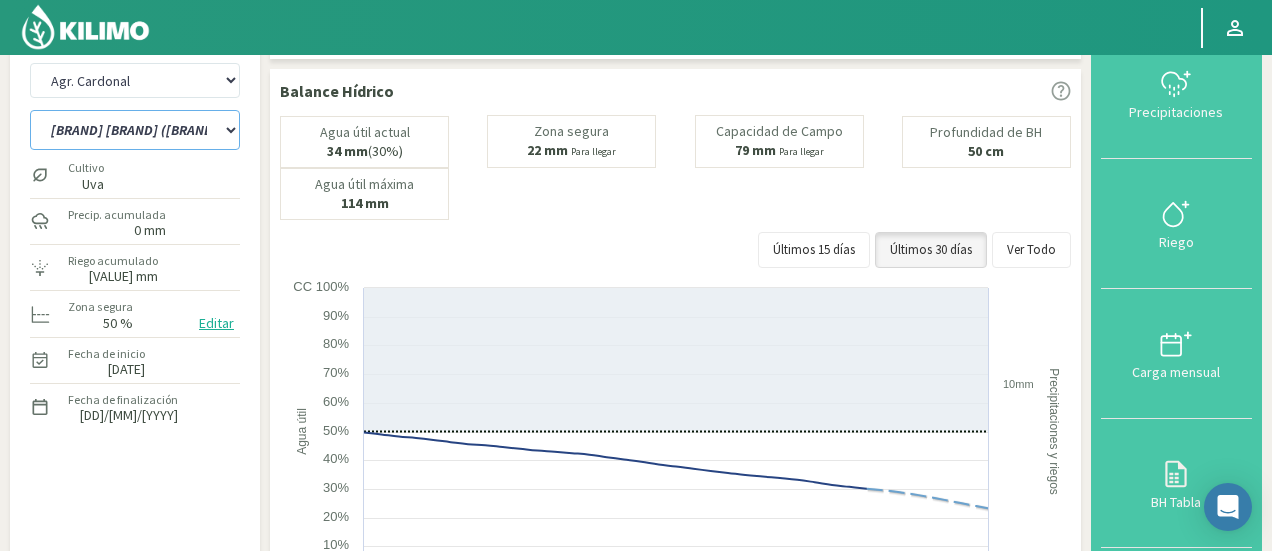 click on "[TEAM] [LOCATION]   [TEAM] [LOCATION]   [TEAM] [LOCATION]   [TEAM] [LOCATION]   [TEAM] [LOCATION]   [TEAM] [LOCATION]   [TEAM] [LOCATION]   [TEAM] [LOCATION]   [TEAM] [LOCATION]   [TEAM] [LOCATION]   [TEAM] [LOCATION]   [TEAM] [LOCATION]" 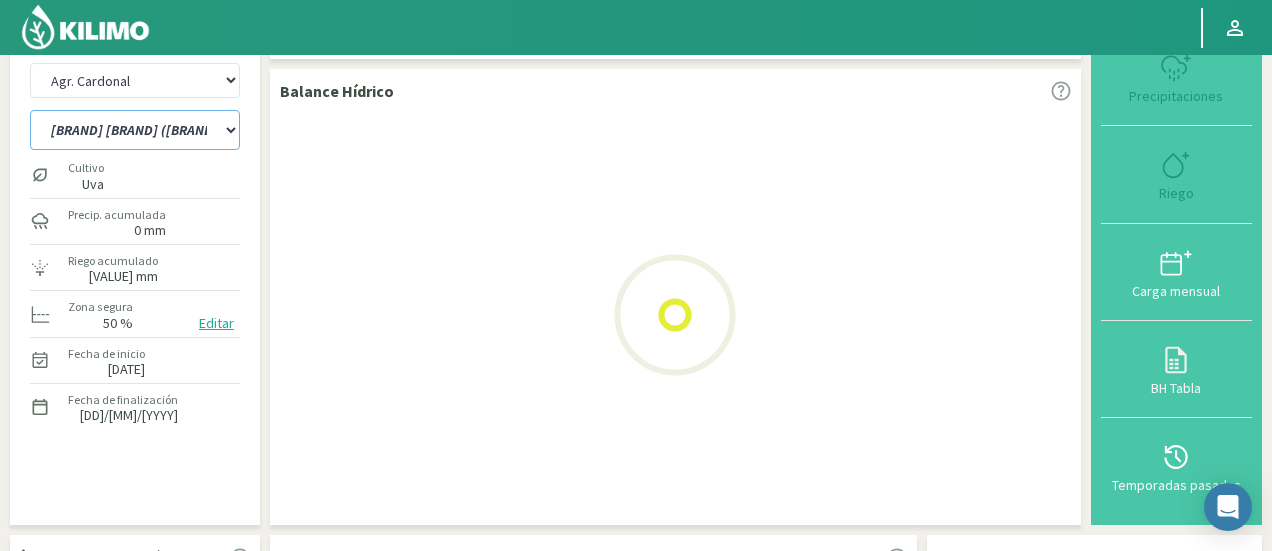 select on "25: Object" 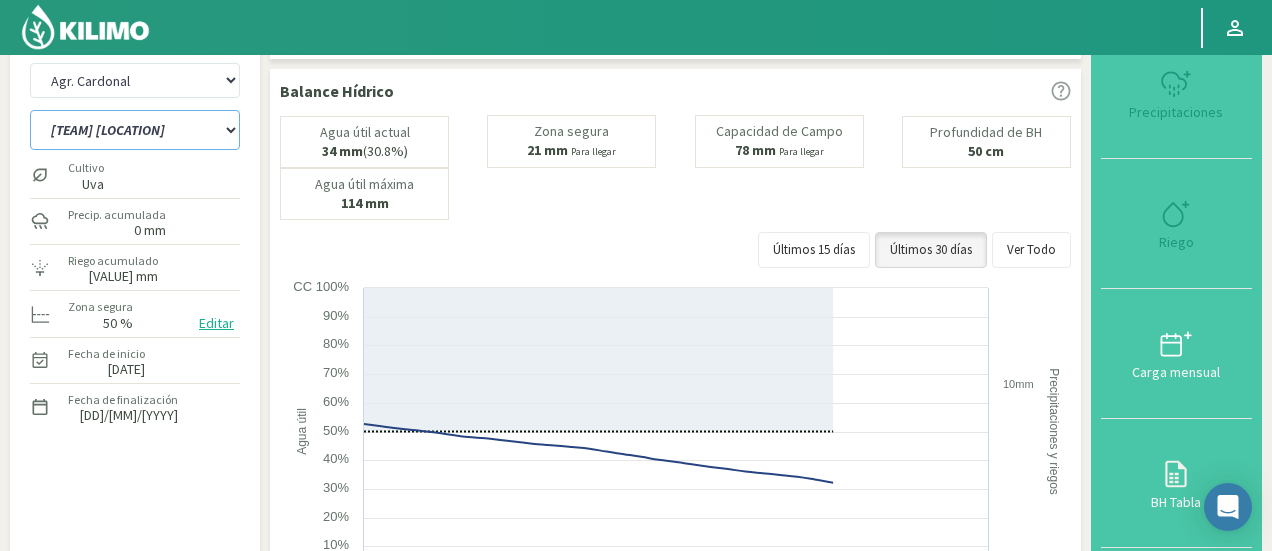 select on "1034: Object" 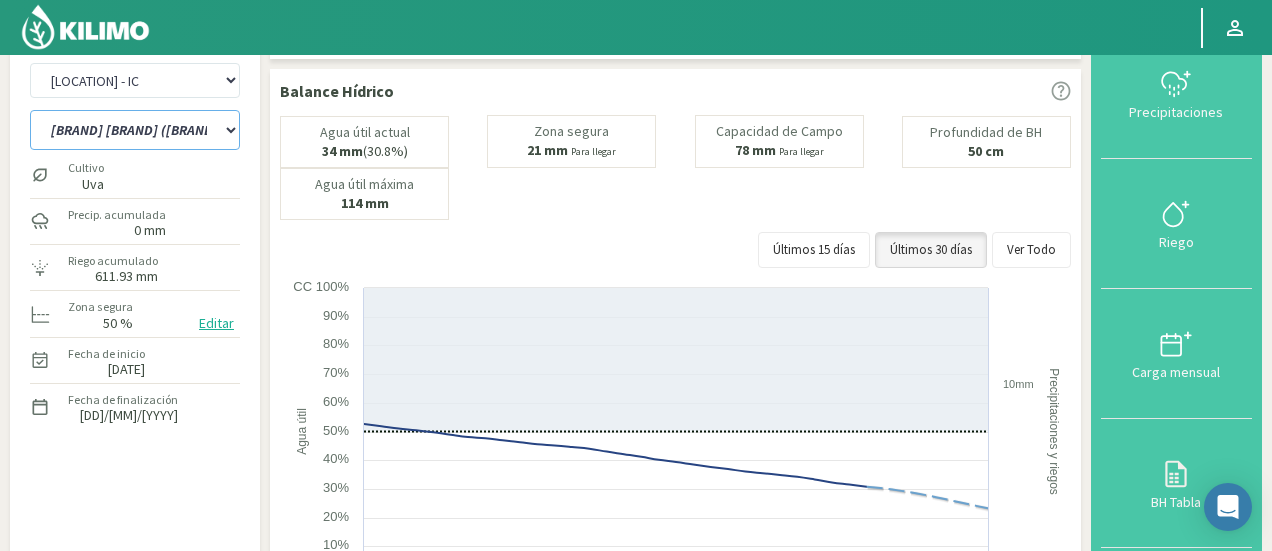 click on "[TEAM] [LOCATION]   [TEAM] [LOCATION]   [TEAM] [LOCATION]   [TEAM] [LOCATION]   [TEAM] [LOCATION]   [TEAM] [LOCATION]   [TEAM] [LOCATION]   [TEAM] [LOCATION]   [TEAM] [LOCATION]   [TEAM] [LOCATION]   [TEAM] [LOCATION]   [TEAM] [LOCATION]" 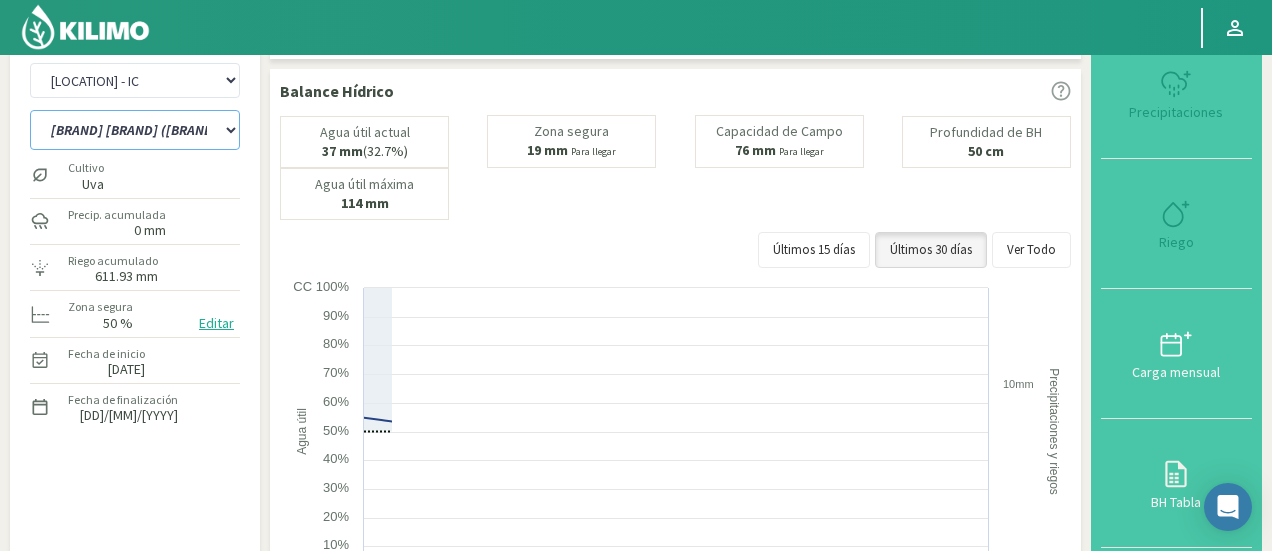 select on "38: Object" 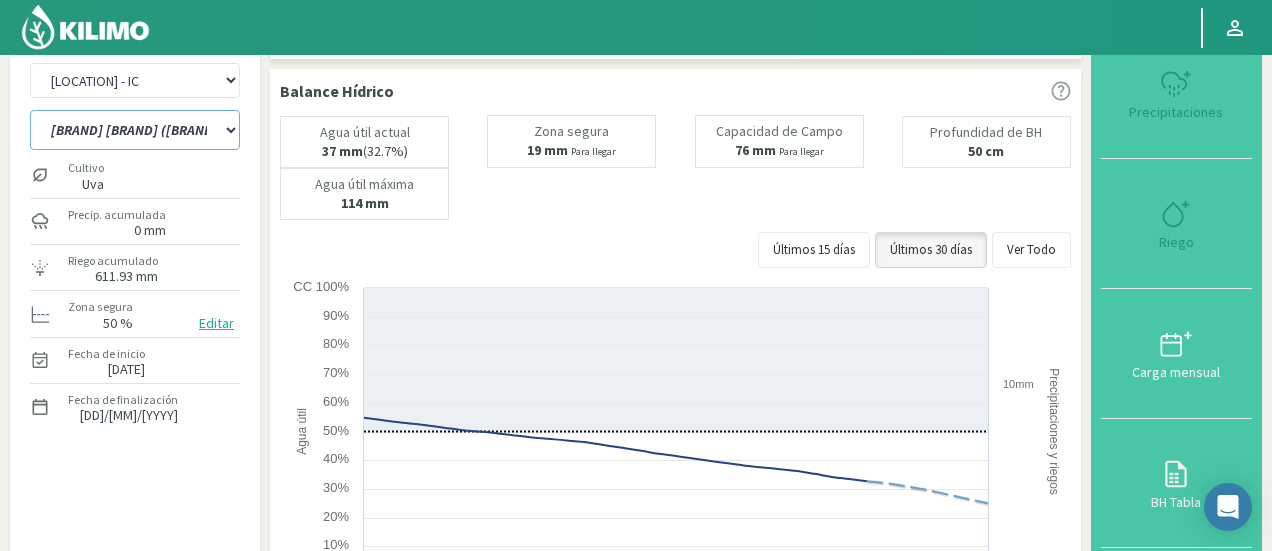 select on "[NUMBER]: Object" 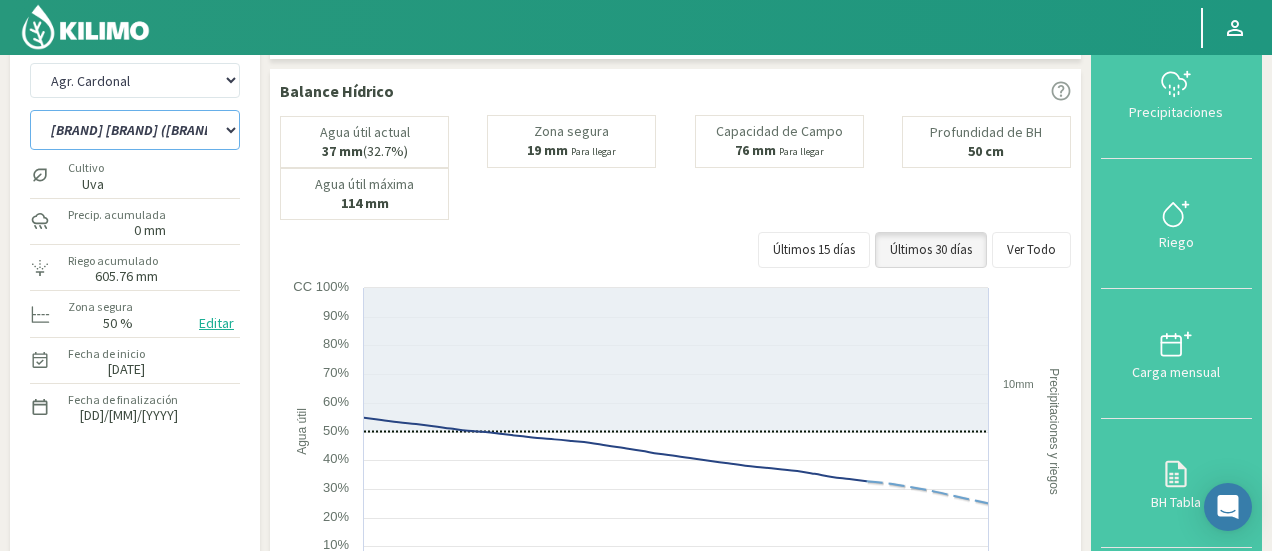 click on "[TEAM] [LOCATION]   [TEAM] [LOCATION]   [TEAM] [LOCATION]   [TEAM] [LOCATION]   [TEAM] [LOCATION]   [TEAM] [LOCATION]   [TEAM] [LOCATION]   [TEAM] [LOCATION]   [TEAM] [LOCATION]   [TEAM] [LOCATION]   [TEAM] [LOCATION]   [TEAM] [LOCATION]" 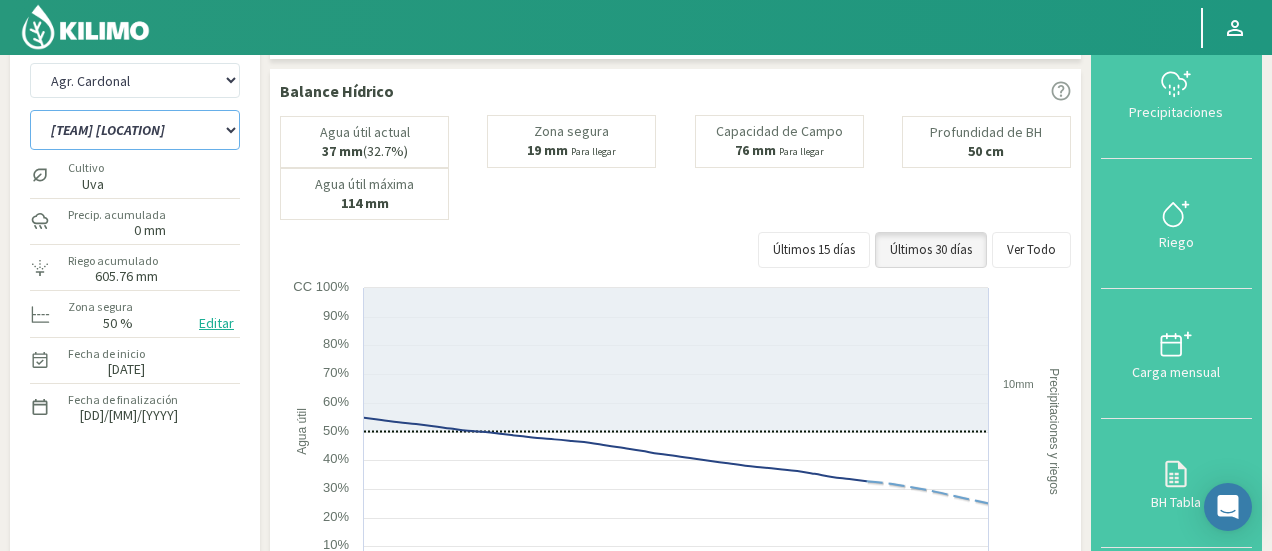 click on "[TEAM] [LOCATION]   [TEAM] [LOCATION]   [TEAM] [LOCATION]   [TEAM] [LOCATION]   [TEAM] [LOCATION]   [TEAM] [LOCATION]   [TEAM] [LOCATION]   [TEAM] [LOCATION]   [TEAM] [LOCATION]   [TEAM] [LOCATION]   [TEAM] [LOCATION]   [TEAM] [LOCATION]" 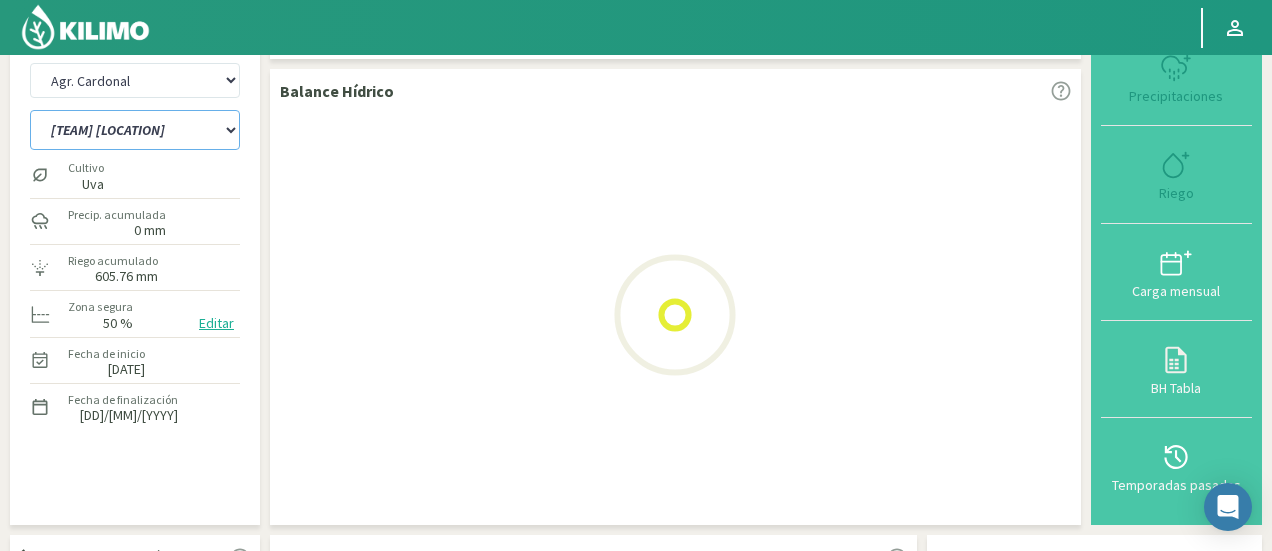 select on "51: Object" 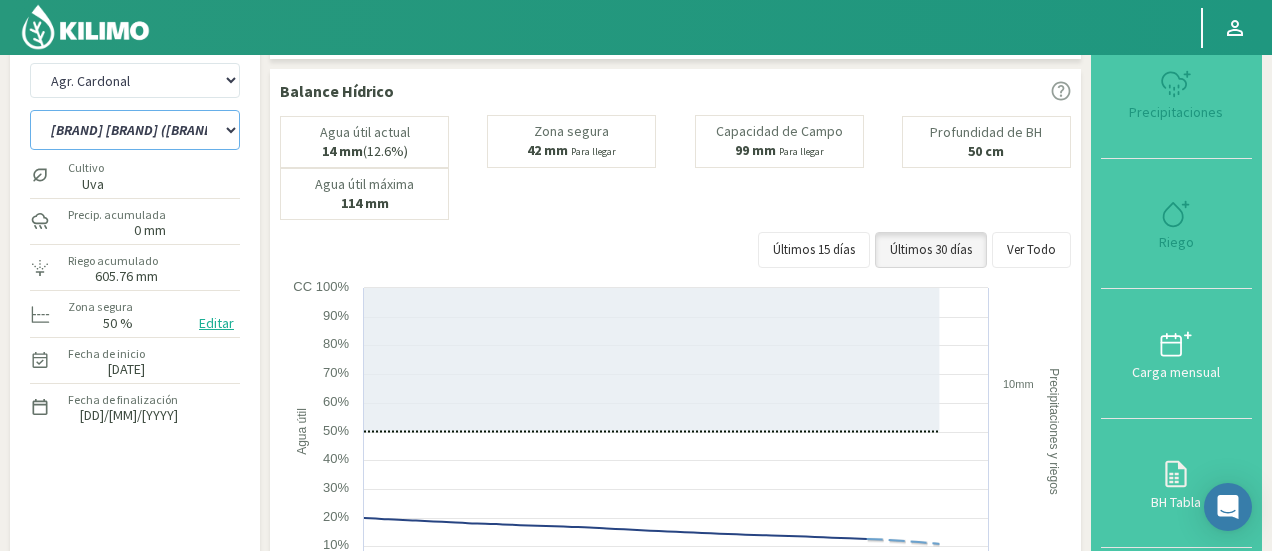 select on "[NUMBER]: Object" 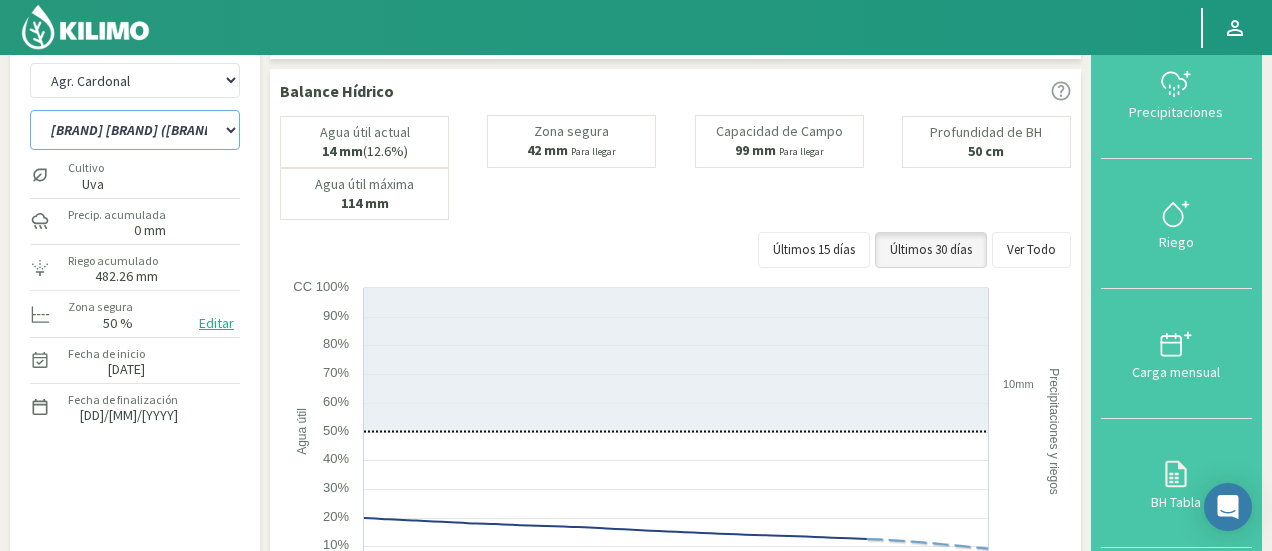 click on "[TEAM] [LOCATION]   [TEAM] [LOCATION]   [TEAM] [LOCATION]   [TEAM] [LOCATION]   [TEAM] [LOCATION]   [TEAM] [LOCATION]   [TEAM] [LOCATION]   [TEAM] [LOCATION]   [TEAM] [LOCATION]   [TEAM] [LOCATION]   [TEAM] [LOCATION]   [TEAM] [LOCATION]" 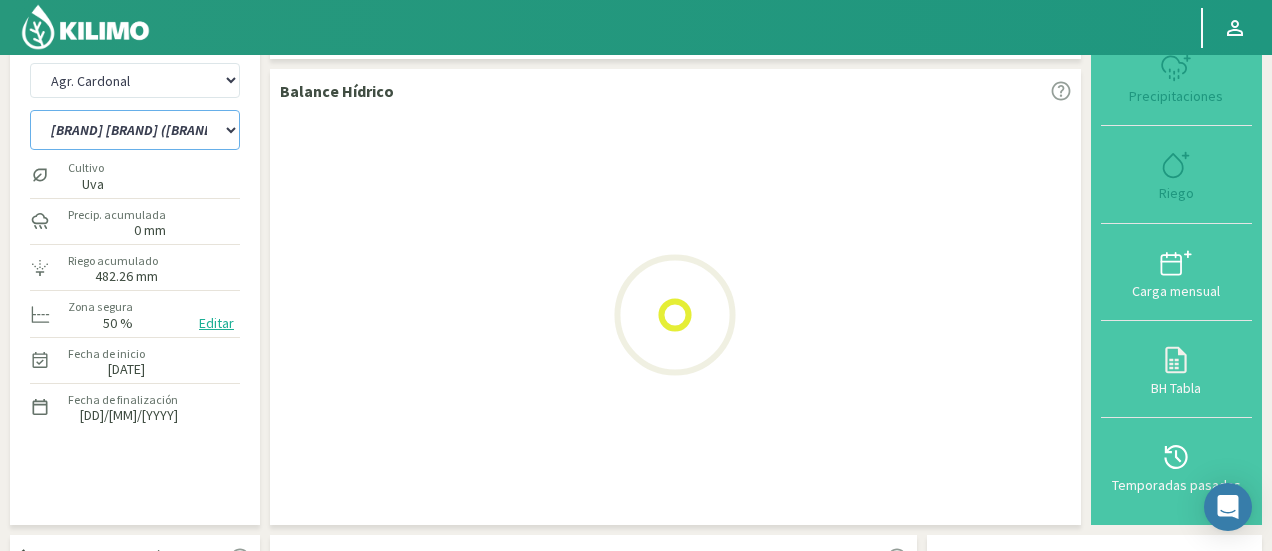 select on "[NUMBER]: Object" 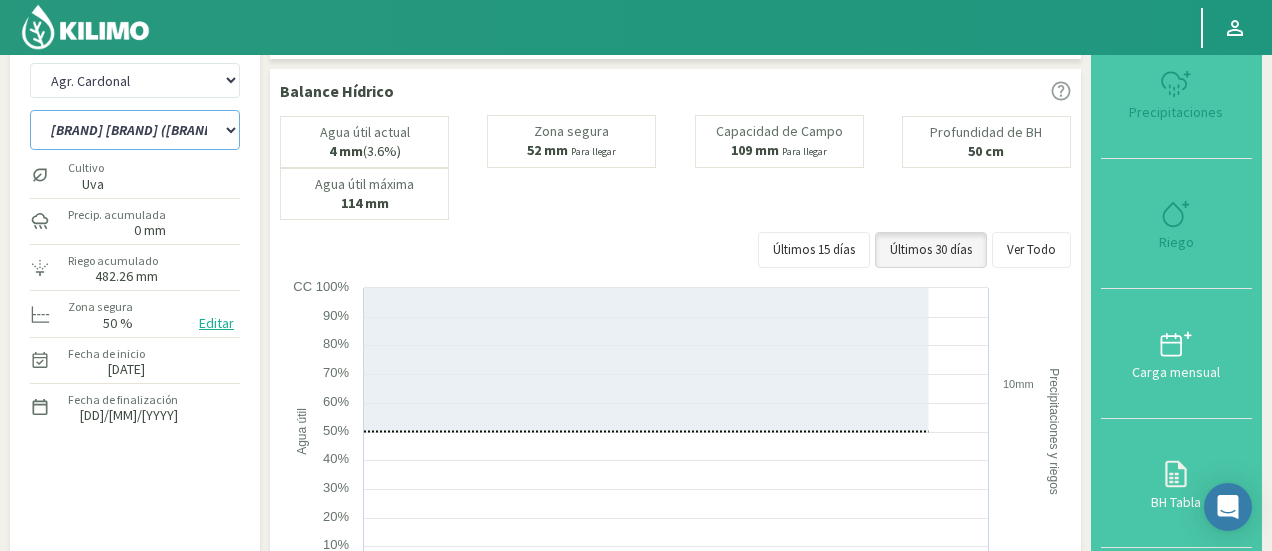 select on "[NUMBER]: Object" 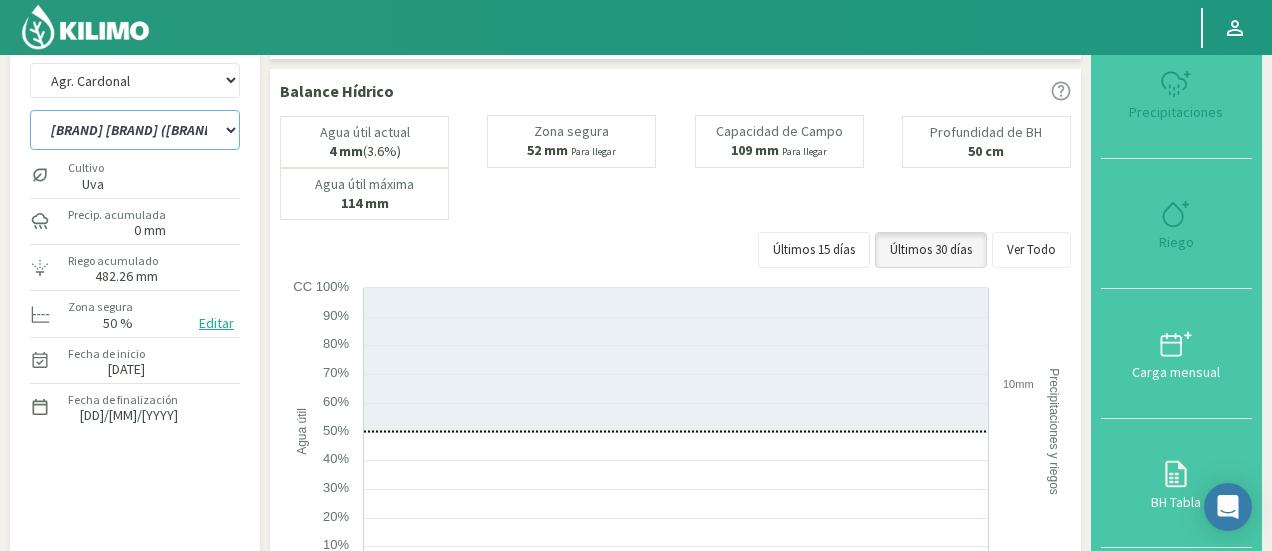 select on "78: Object" 